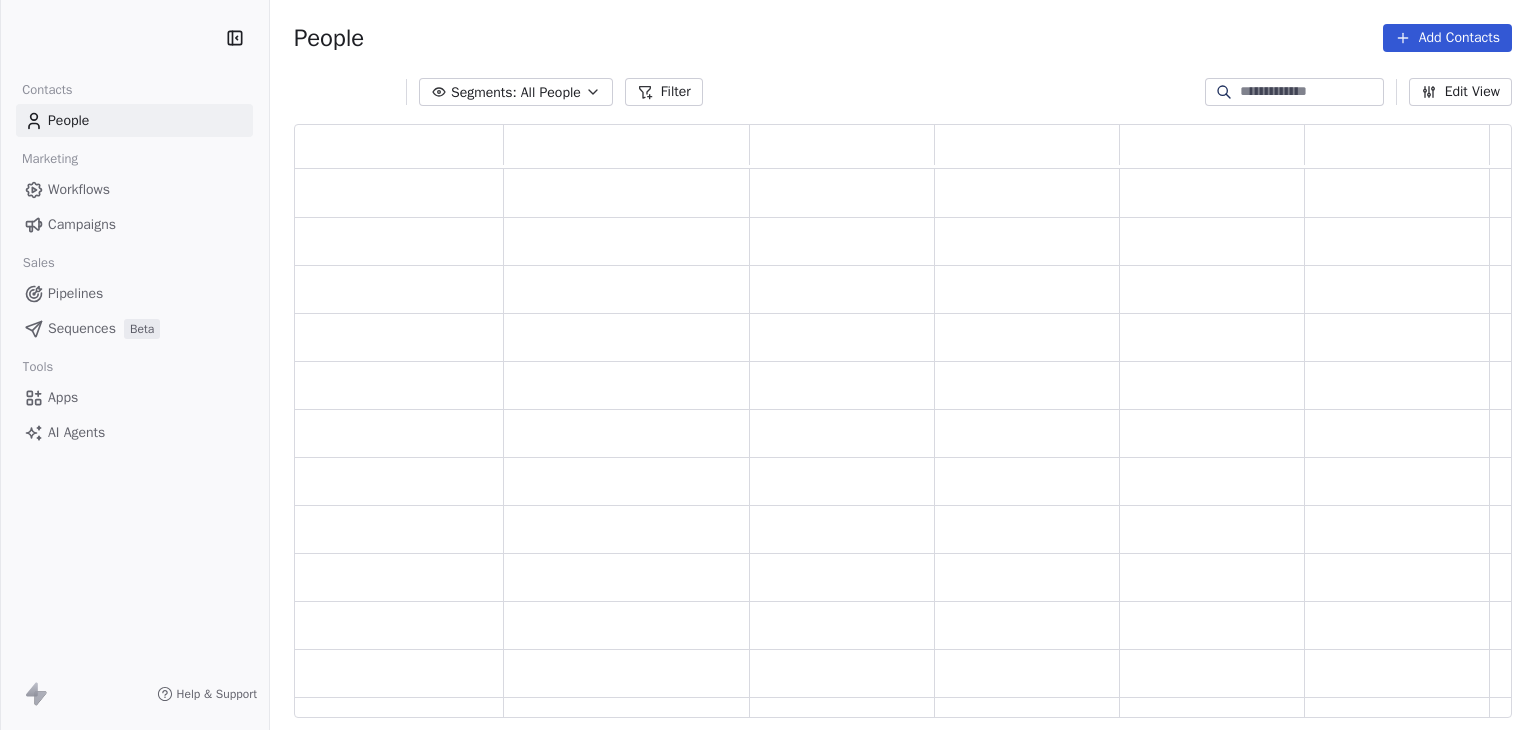 scroll, scrollTop: 0, scrollLeft: 0, axis: both 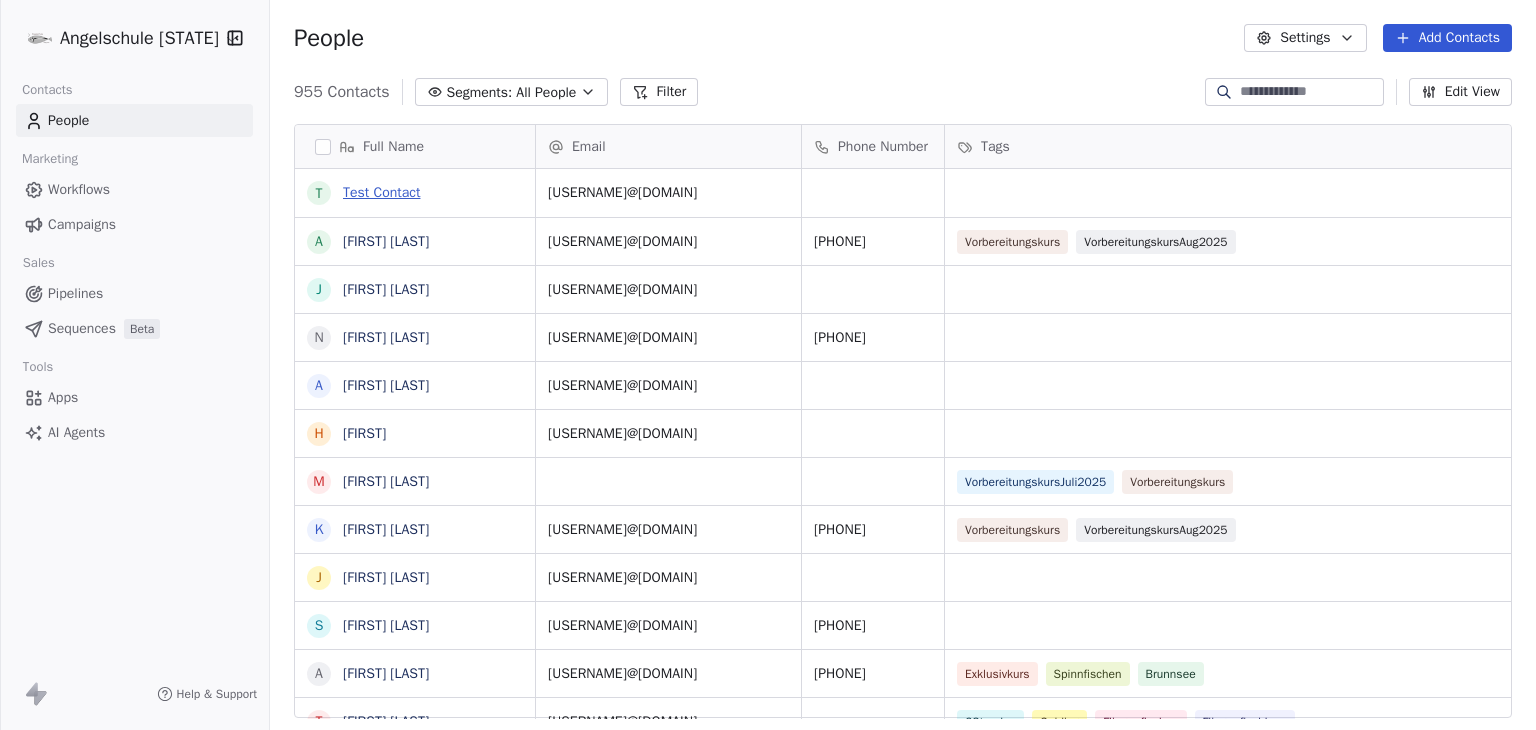 click on "Test Contact" at bounding box center (381, 192) 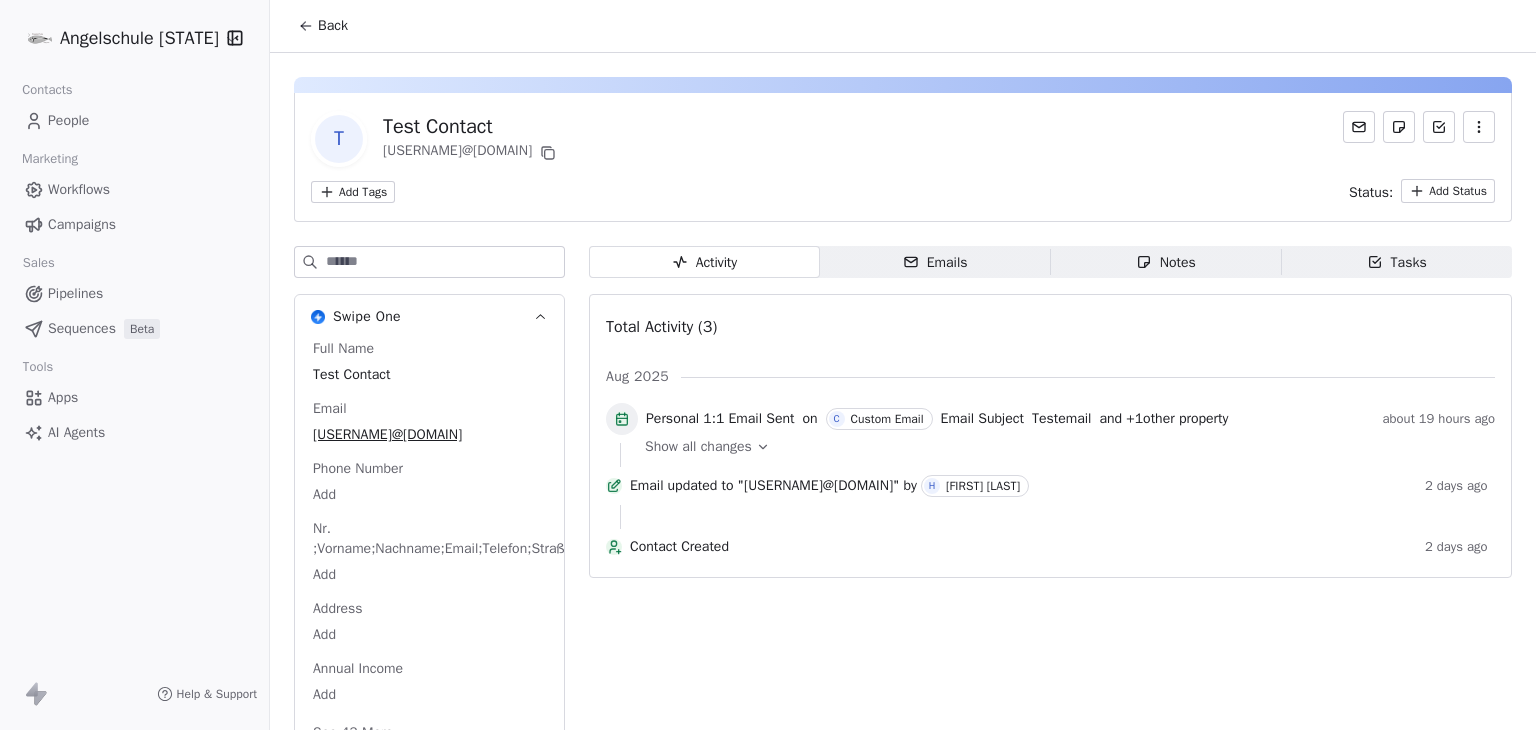 click on "Show all changes" at bounding box center [698, 447] 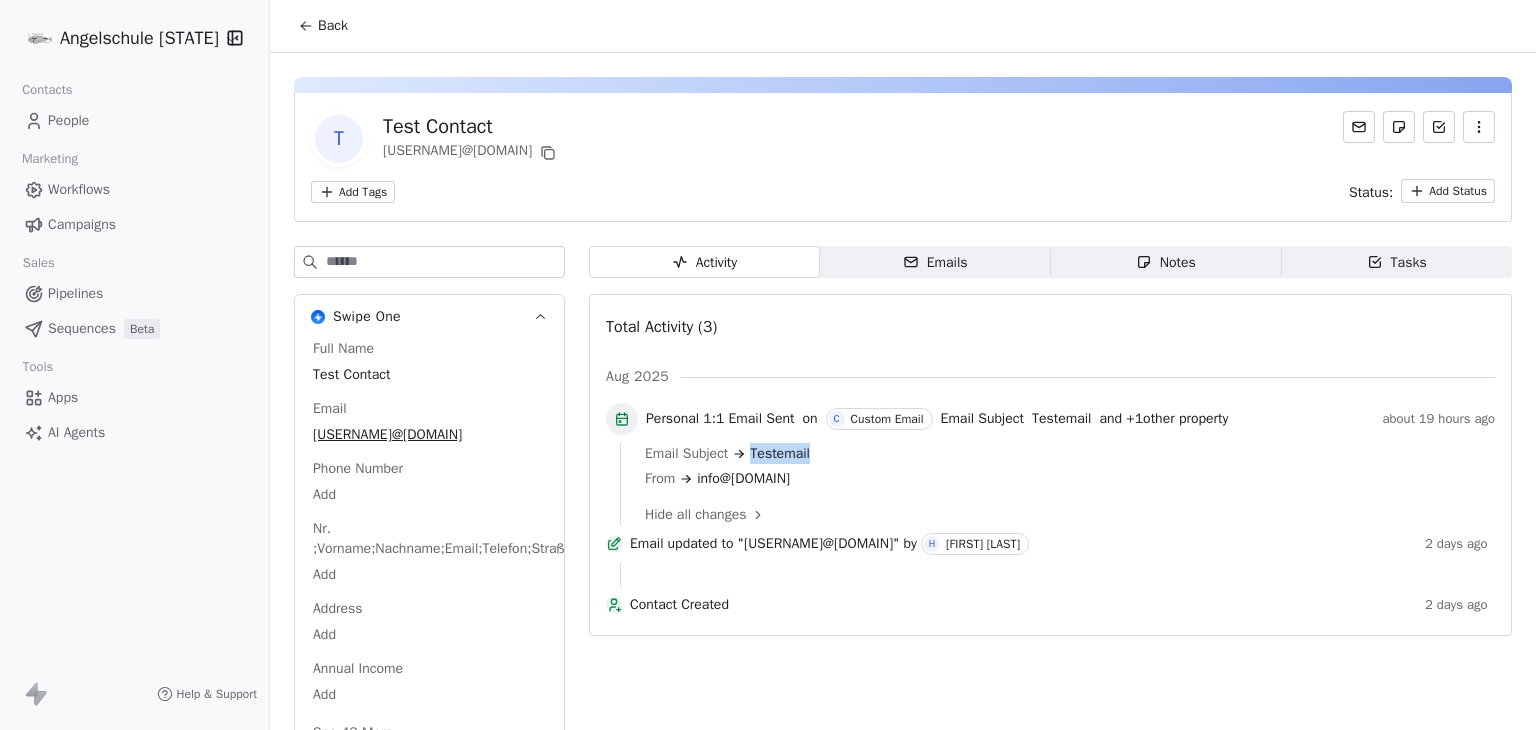 drag, startPoint x: 826, startPoint y: 456, endPoint x: 755, endPoint y: 454, distance: 71.02816 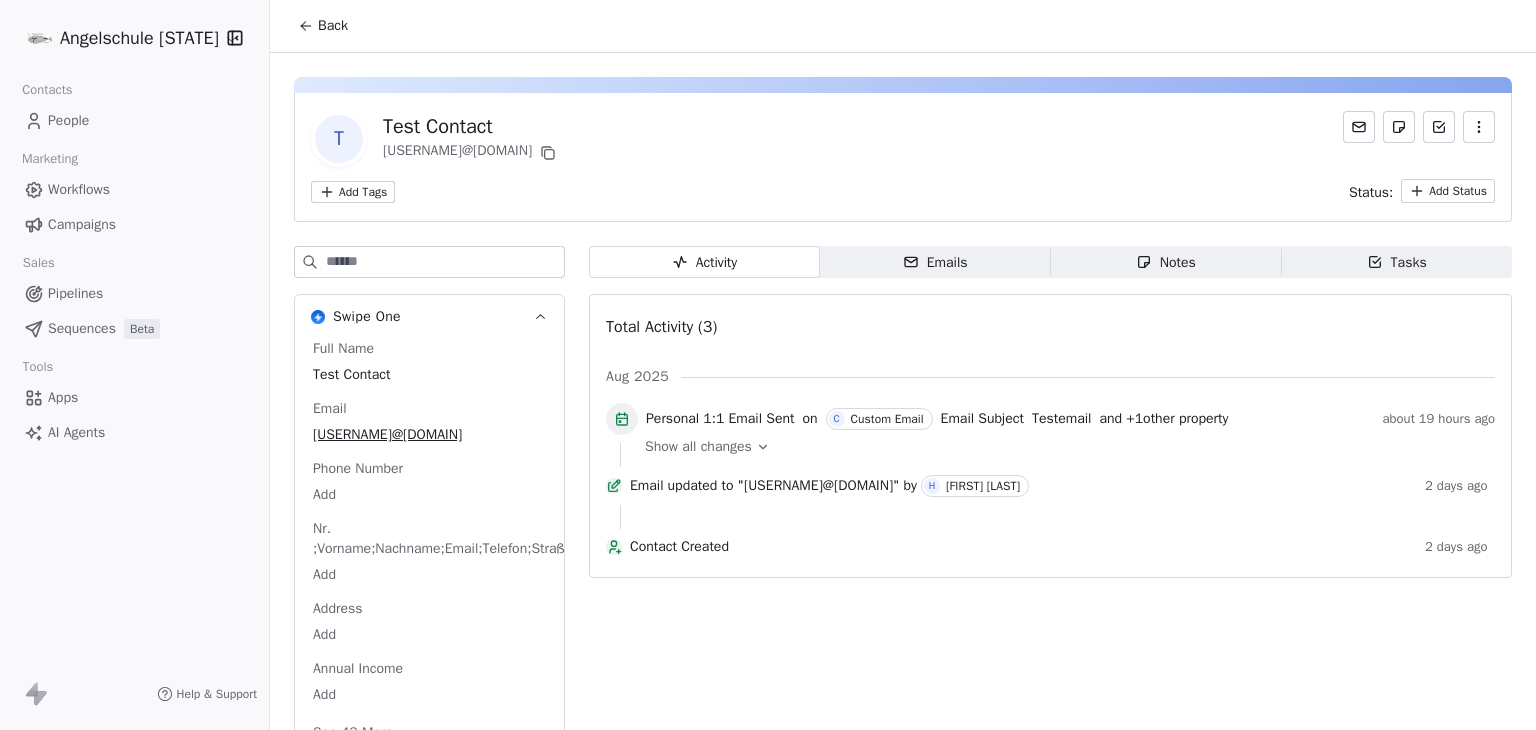 click on "Emails Emails" at bounding box center (935, 262) 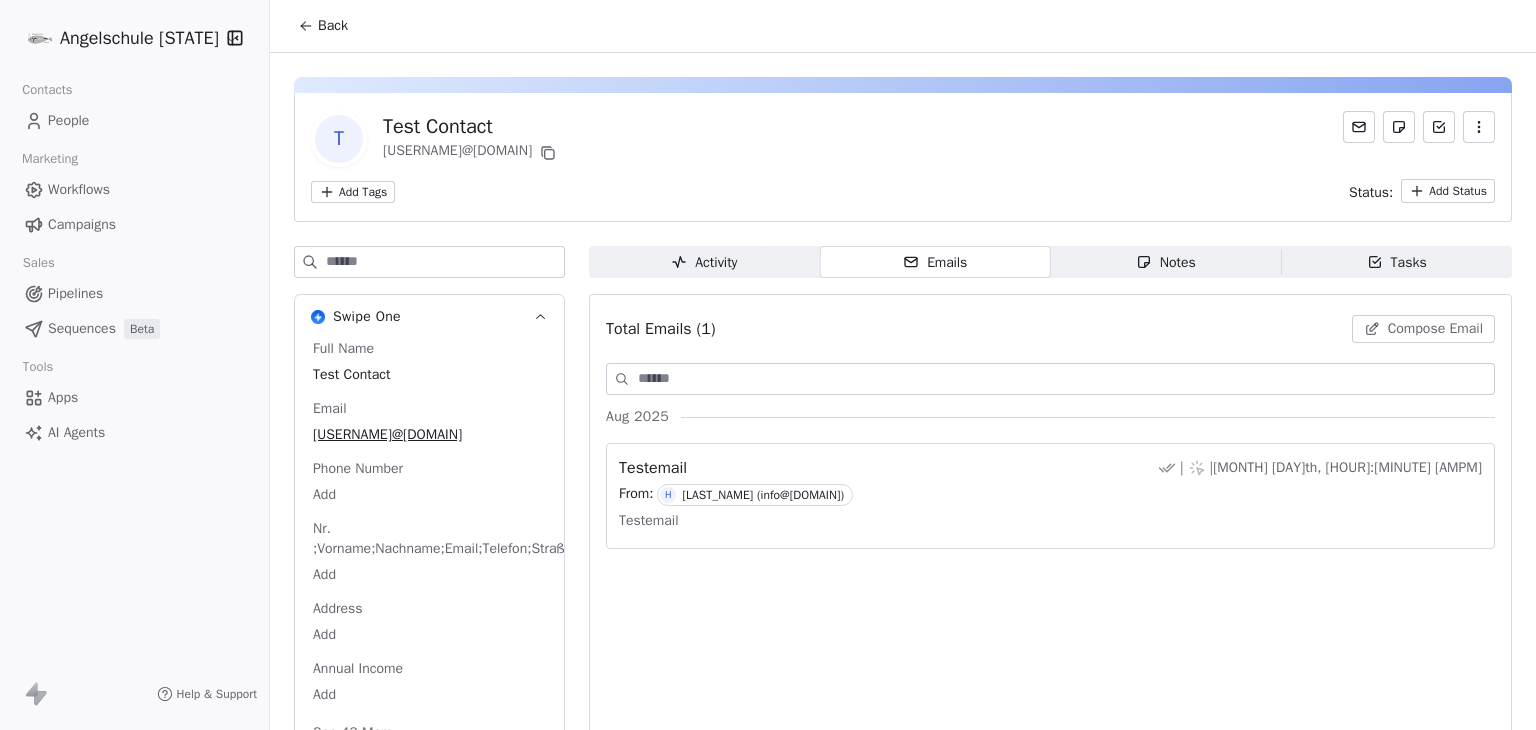 click on "Compose Email" at bounding box center (1435, 329) 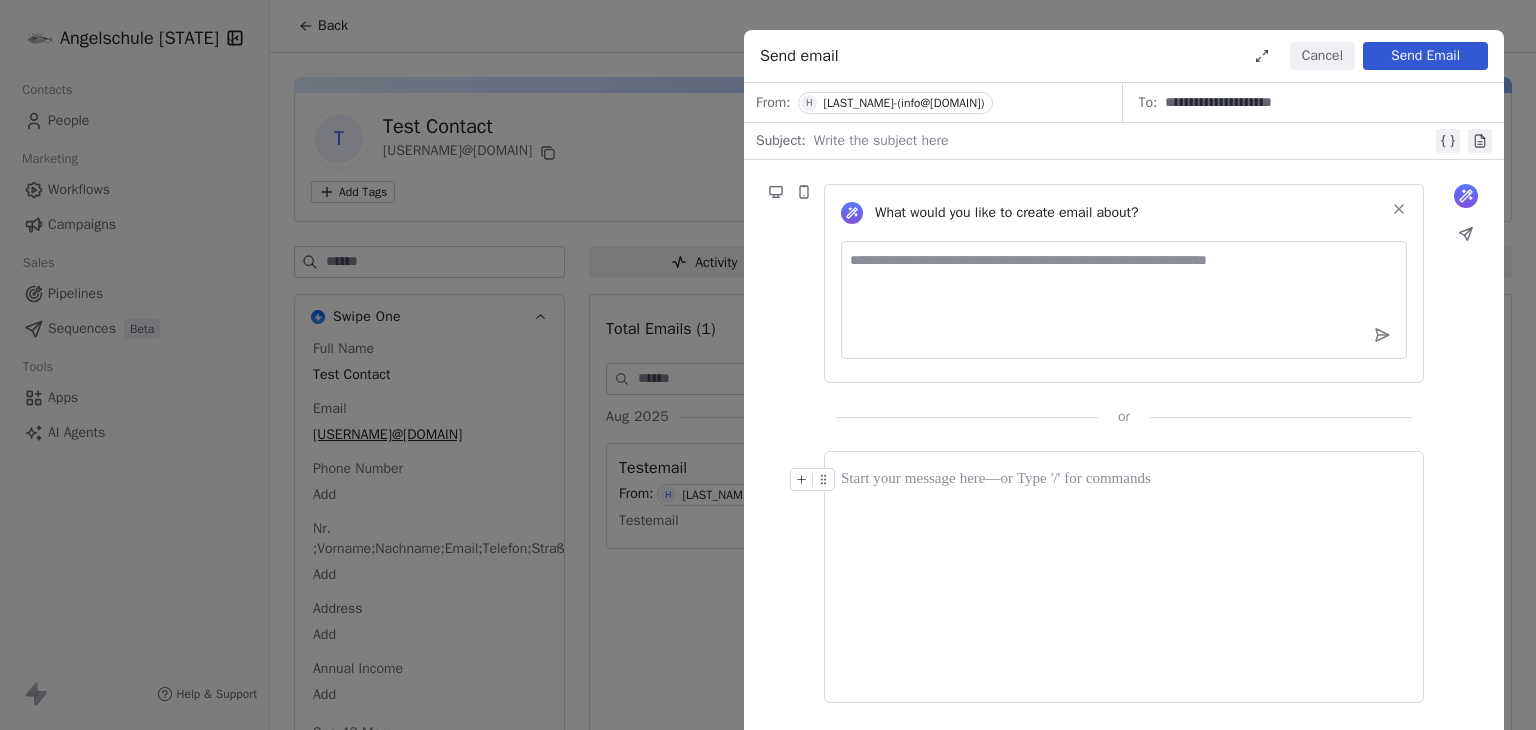 click at bounding box center (1124, 480) 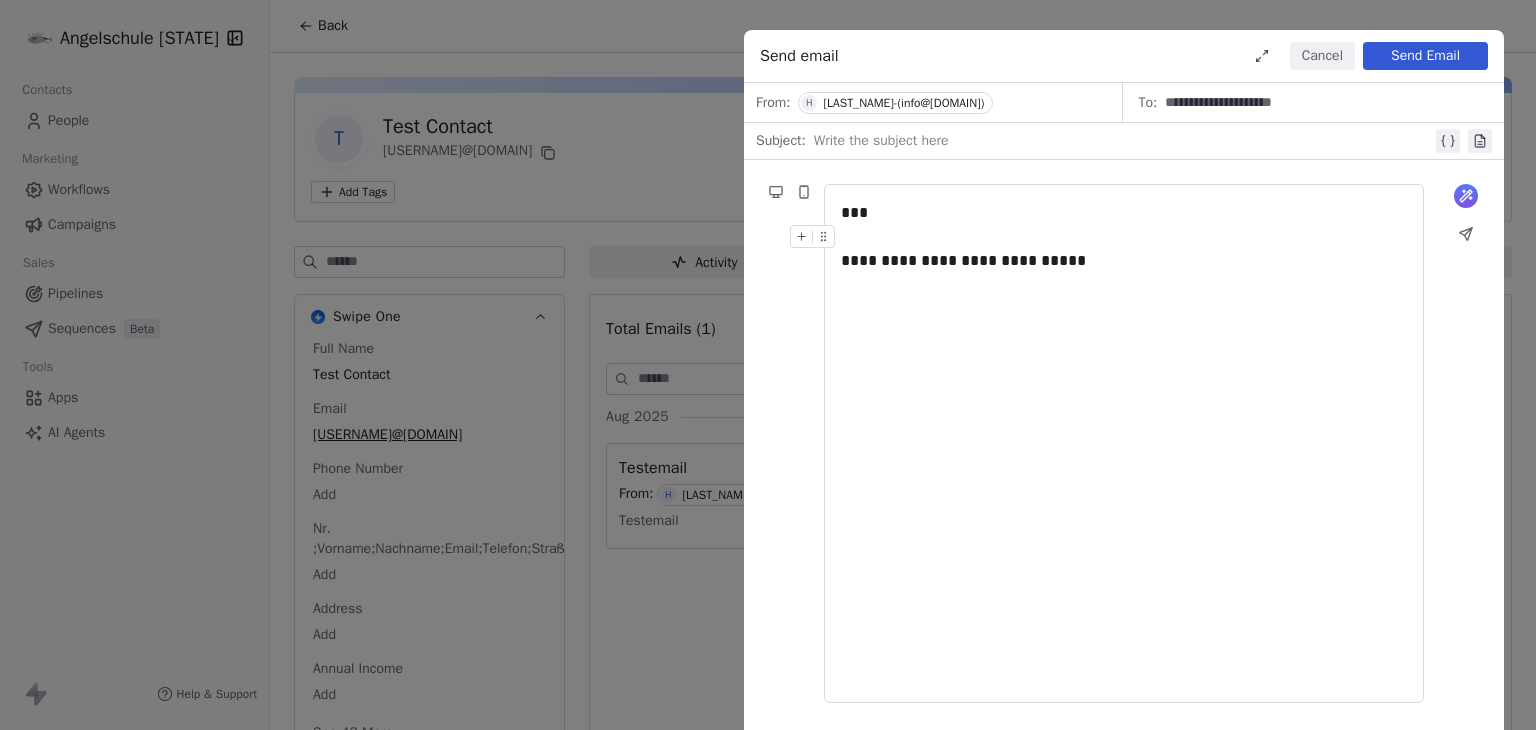 click at bounding box center (1123, 141) 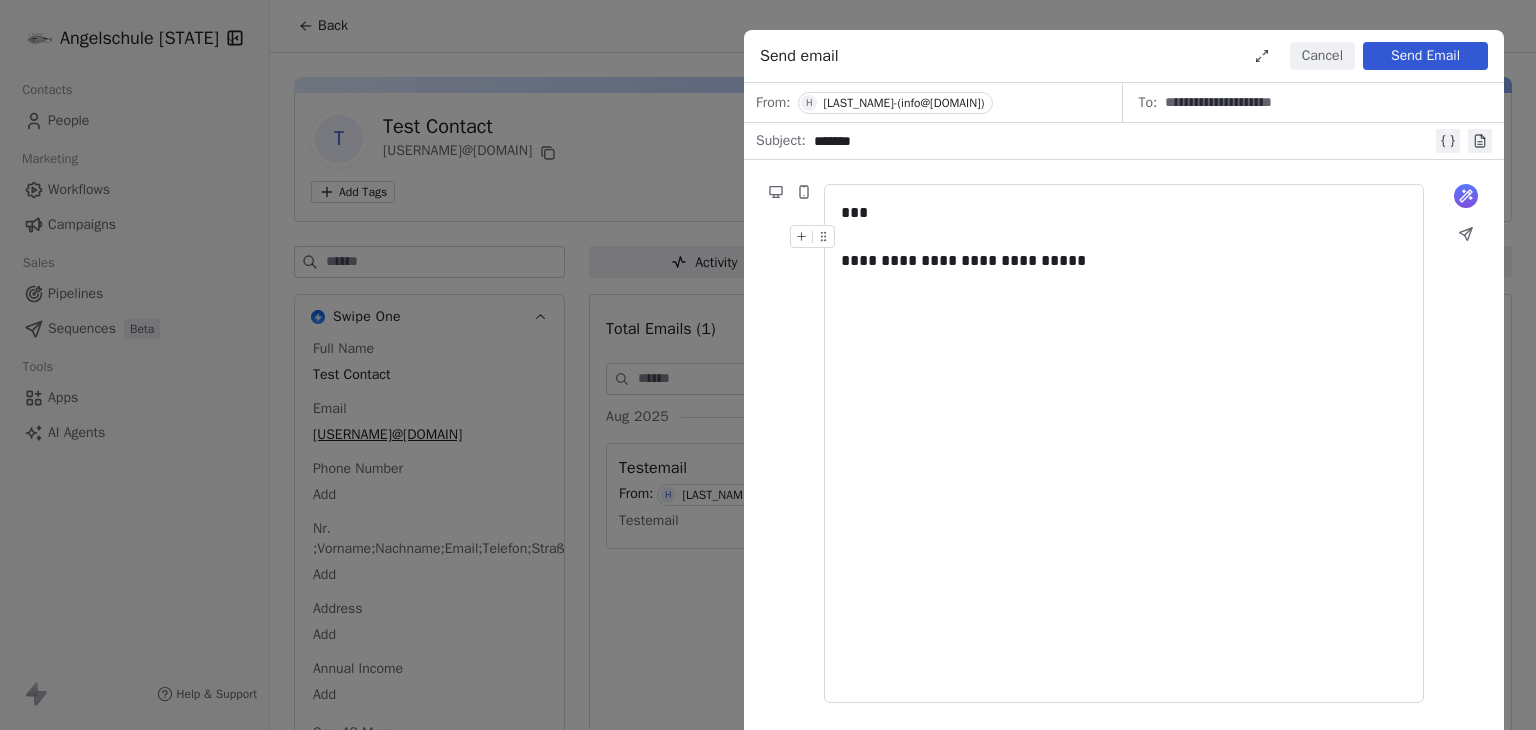 click on "Send Email" at bounding box center [1425, 56] 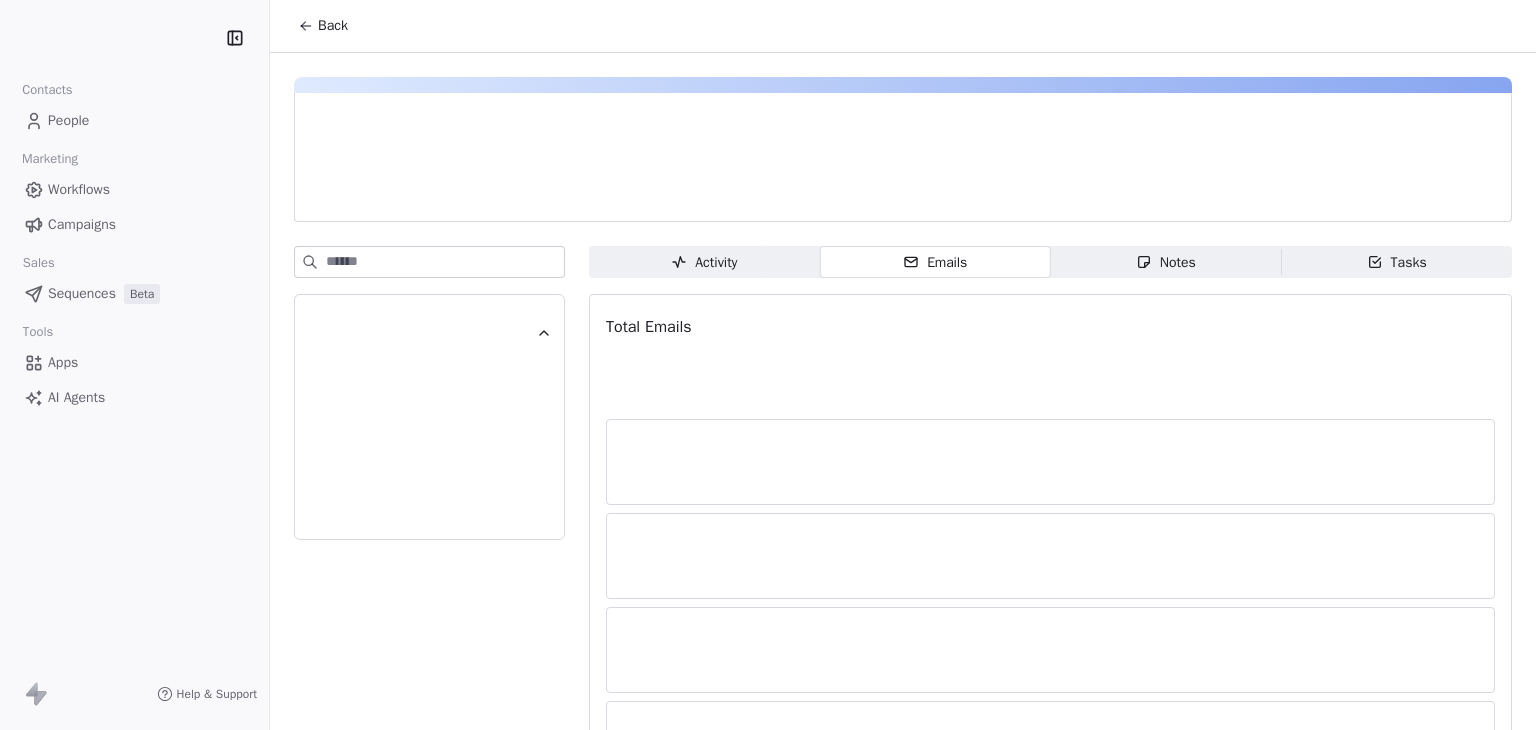 scroll, scrollTop: 0, scrollLeft: 0, axis: both 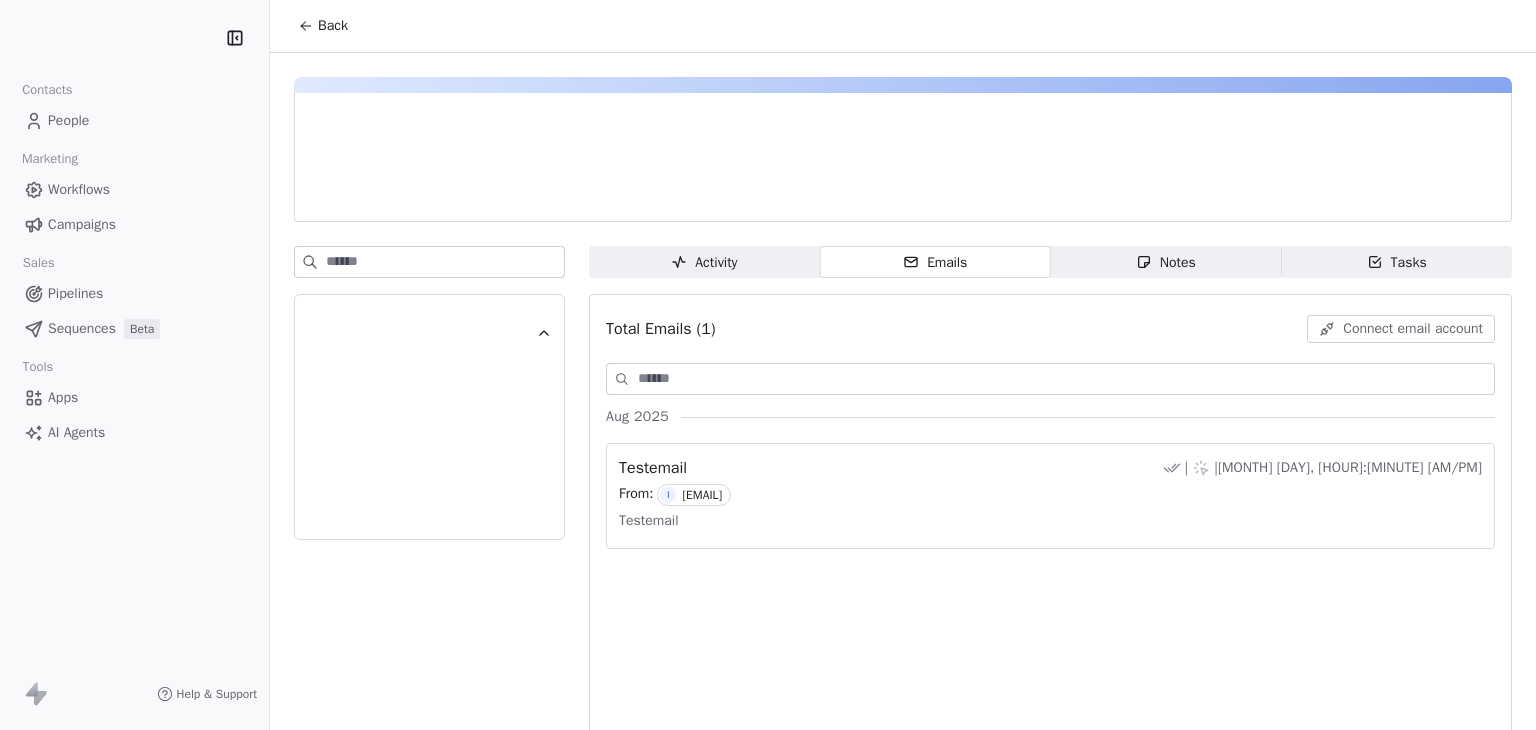 click on "Activity" at bounding box center (704, 262) 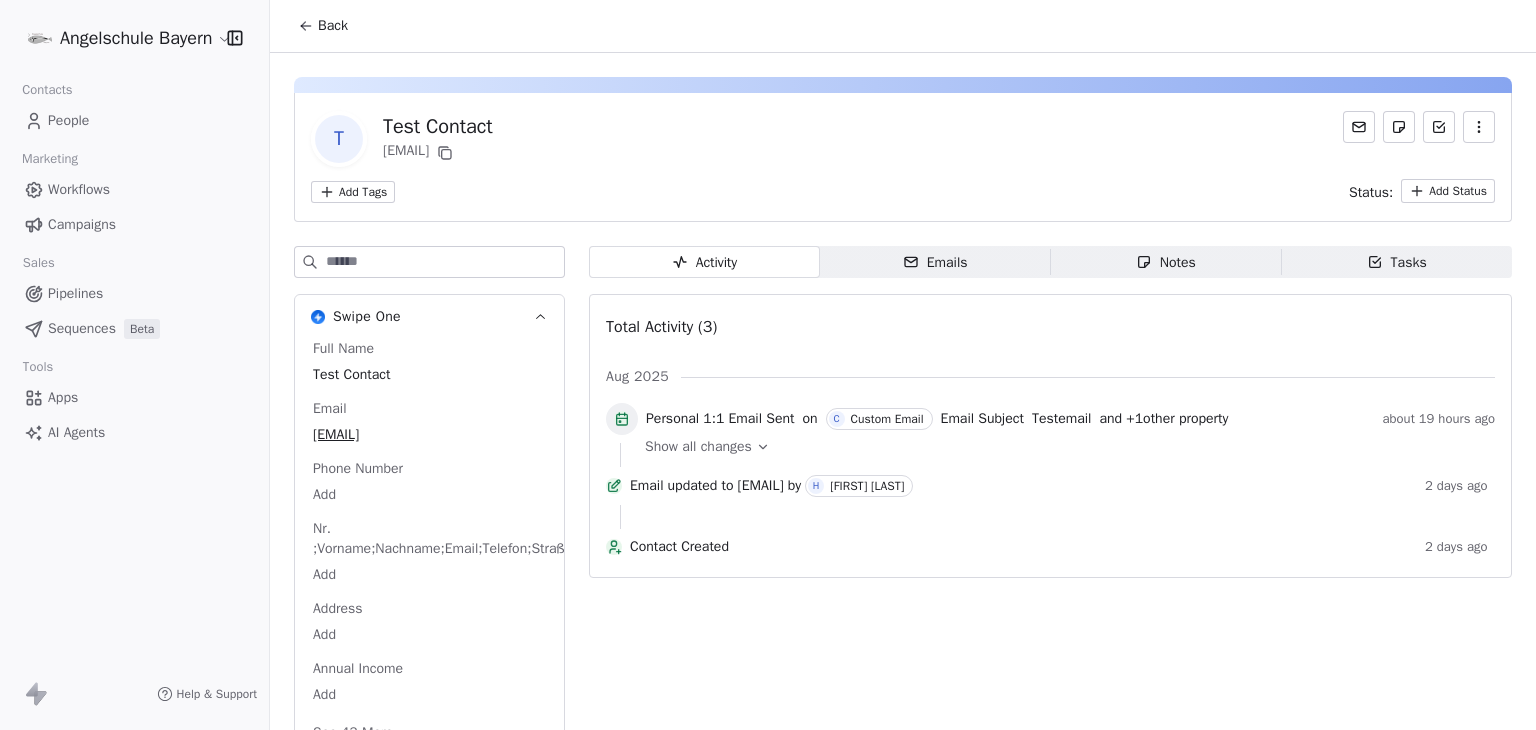 click on "Show all changes" at bounding box center [698, 447] 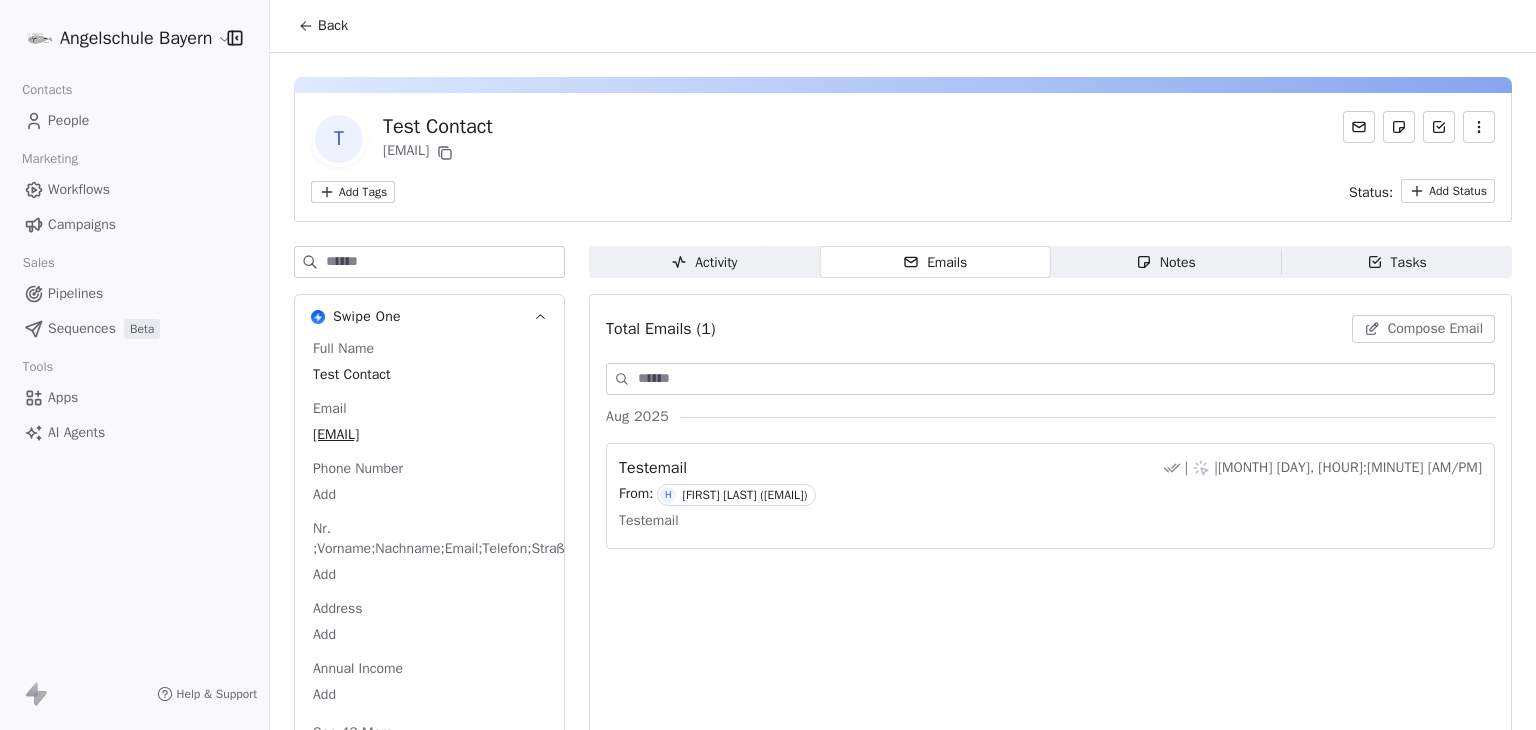 click on "Activity Activity" at bounding box center (704, 262) 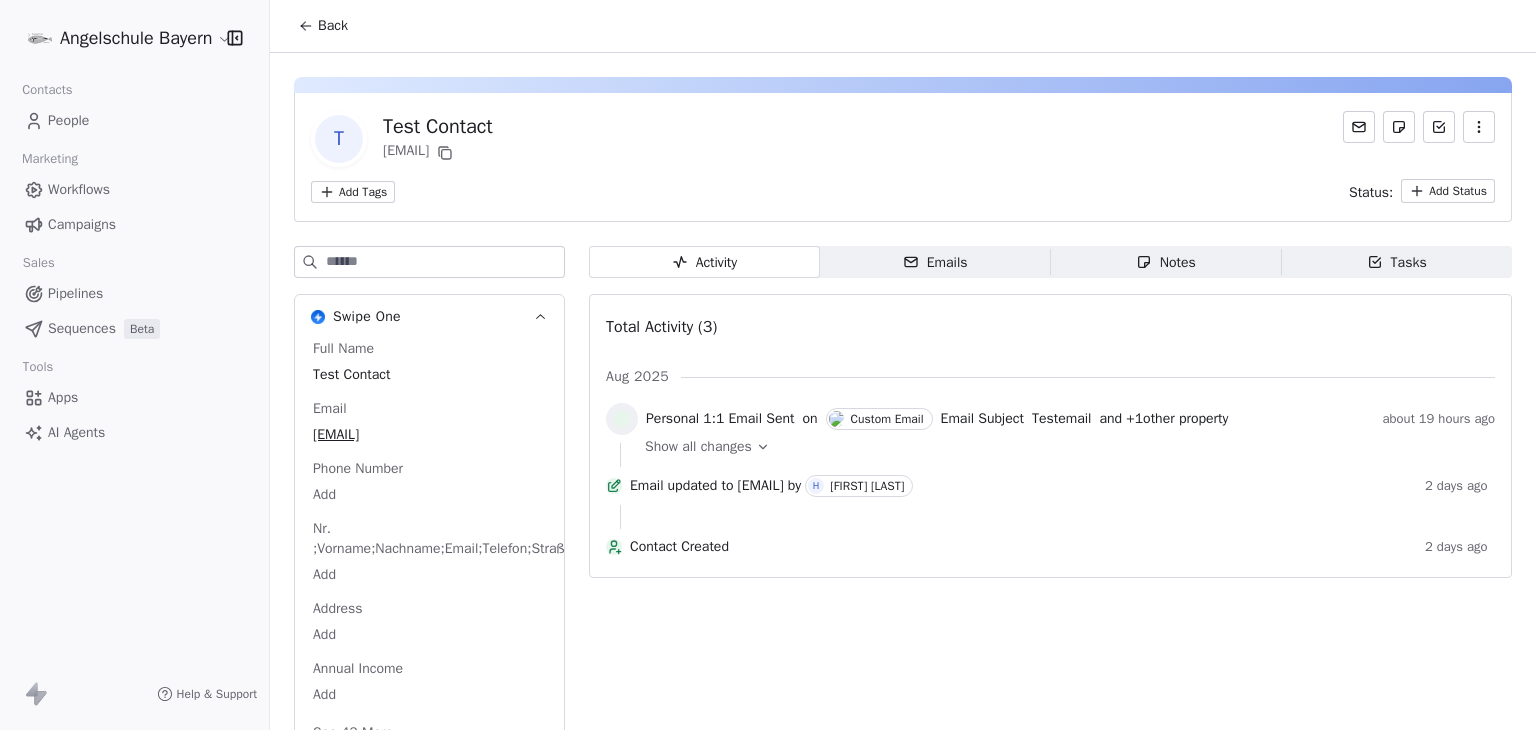click on "Show all changes" at bounding box center [698, 447] 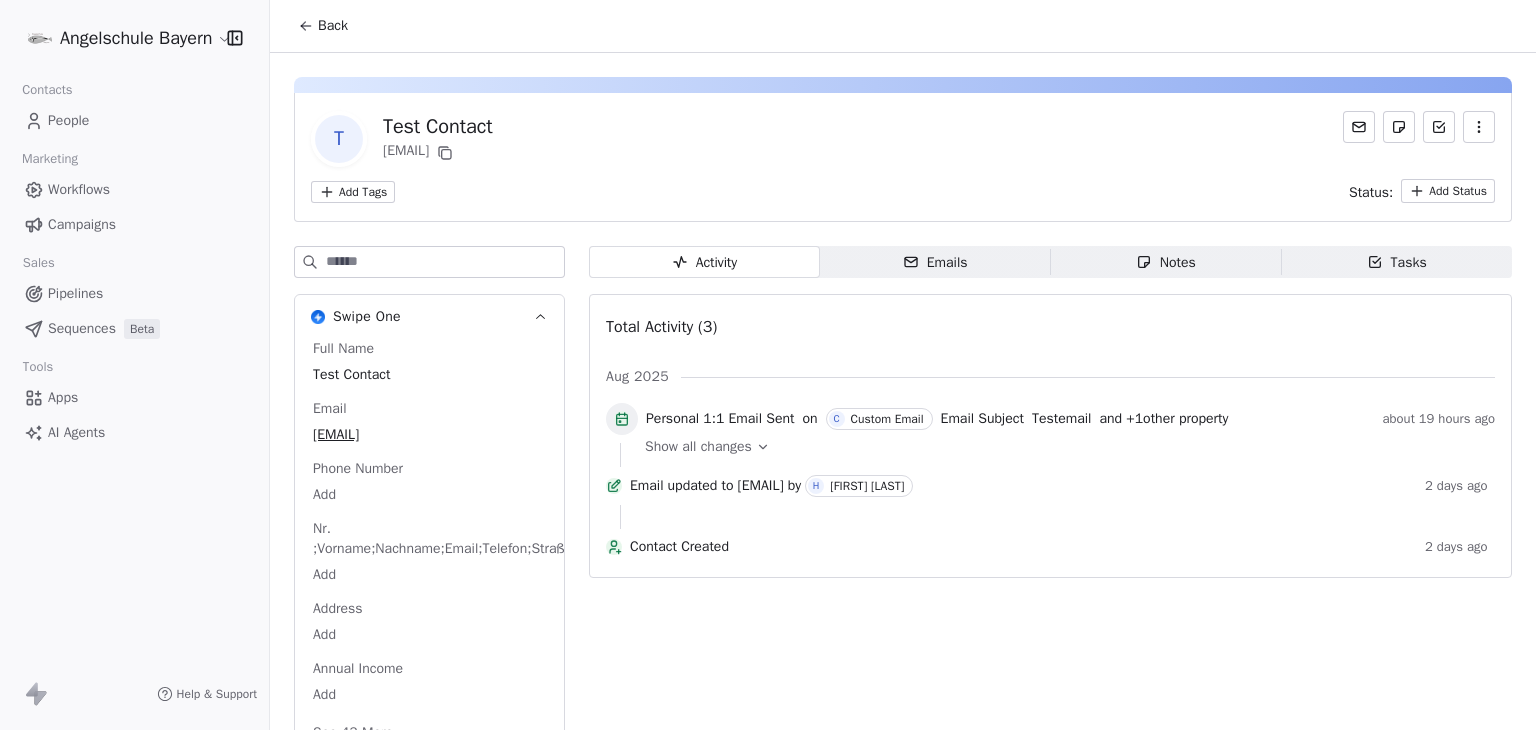 click on "Emails Emails" at bounding box center (935, 262) 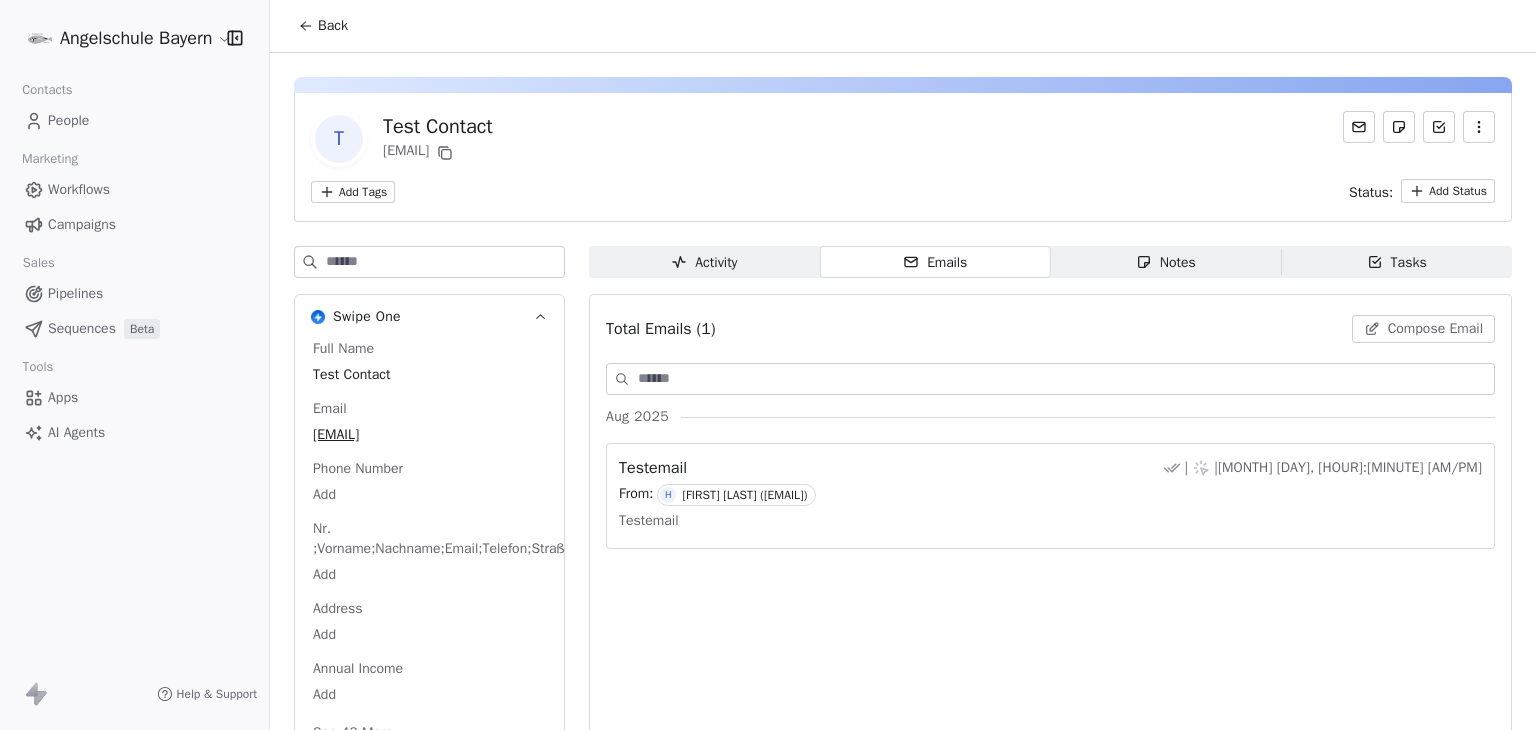 click on "Back" at bounding box center (333, 26) 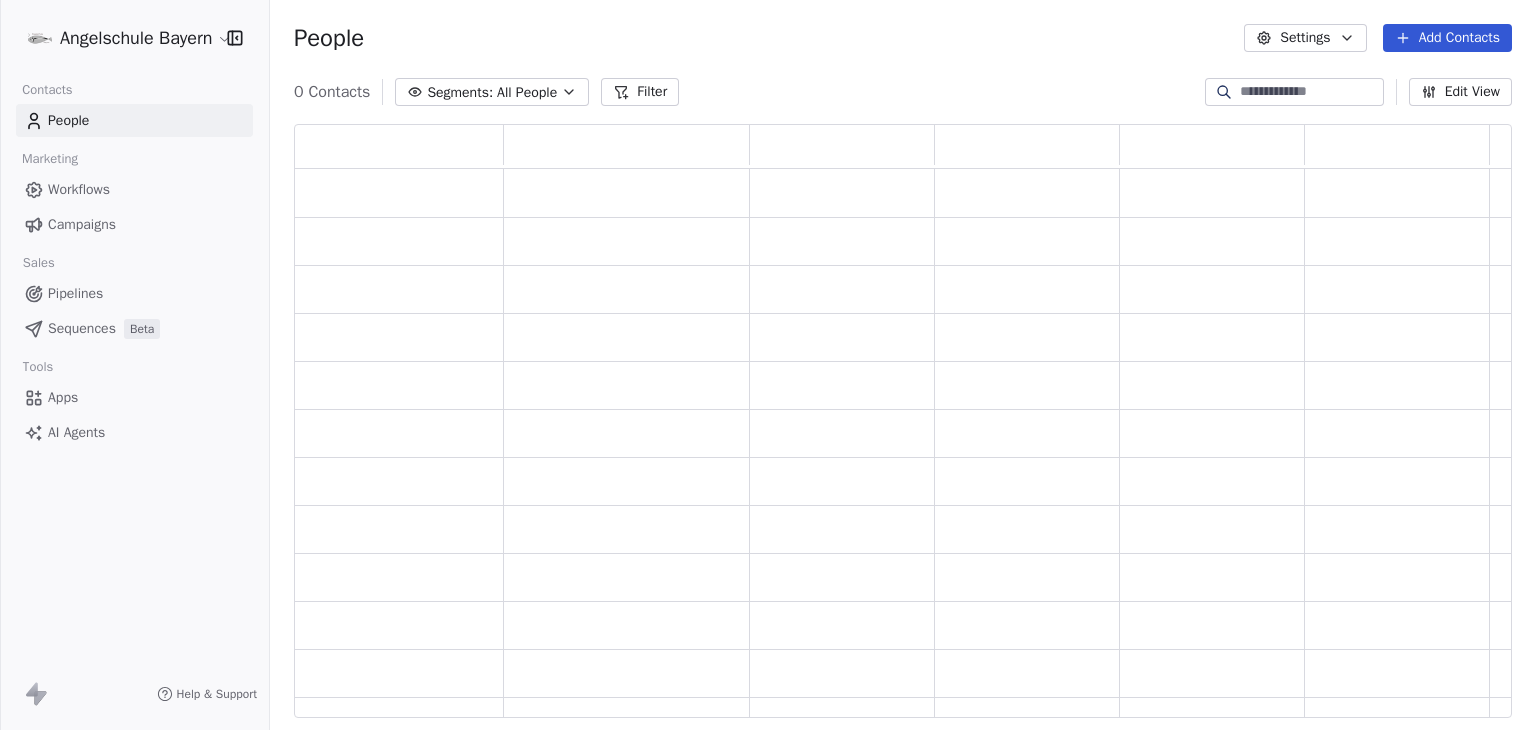 scroll, scrollTop: 16, scrollLeft: 16, axis: both 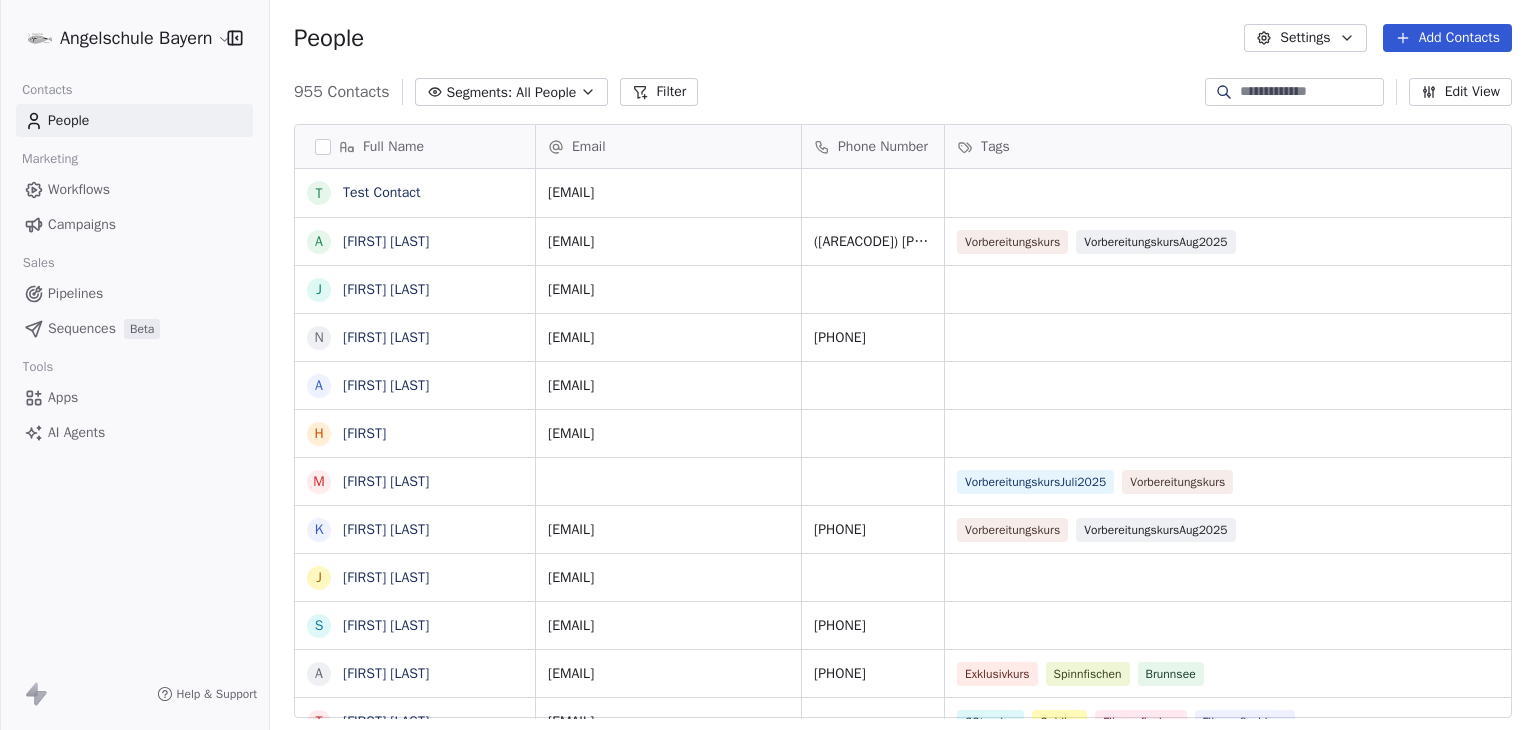 click on "Angelschule Bayern Contacts People Marketing Workflows Campaigns Sales Pipelines Sequences Beta Tools Apps AI Agents Help & Support People Settings  Add Contacts 955 Contacts Segments: All People Filter  Edit View Tag Add to Sequence Export Full Name T Test Contact A Anja Binder J Josephine Sittenauer N Nicolas Hinrichs A Andreas Bauer H Harinder M Michaela Eglseer K Korbinian Rudholzer J Josef Fuchs S Stephan Kabjoll A Anja Heyn T Tobias Preiss A Andreas Bauer M Martin Kramer R Reinhard Markin E Eva Niemierski P Paul Dietmaier T Tomas Märkl B Benedikt Gum R Robert Chromic L Leonie Obermeyer L Luisa Schinnerl F Florian Gradl F Franziska Göppner F Fabian Hieronimus W Wilhelm Klaus R Robin Andraschko K Katrin Kabjoll I Ilyas Arslan E Elisa Abt J Jörg Olschewski M Maximilian Helminger Email Phone Number Tags Created Date IST Email Marketing Consent Subscribed Email Categories mrinal@swipepages.com Aug 05, 2025 01:16 PM Subscribed anjaphoduc@web.de (017) 9530-0910 Vorbereitungskurs VorbereitungskursAug2025" at bounding box center [768, 365] 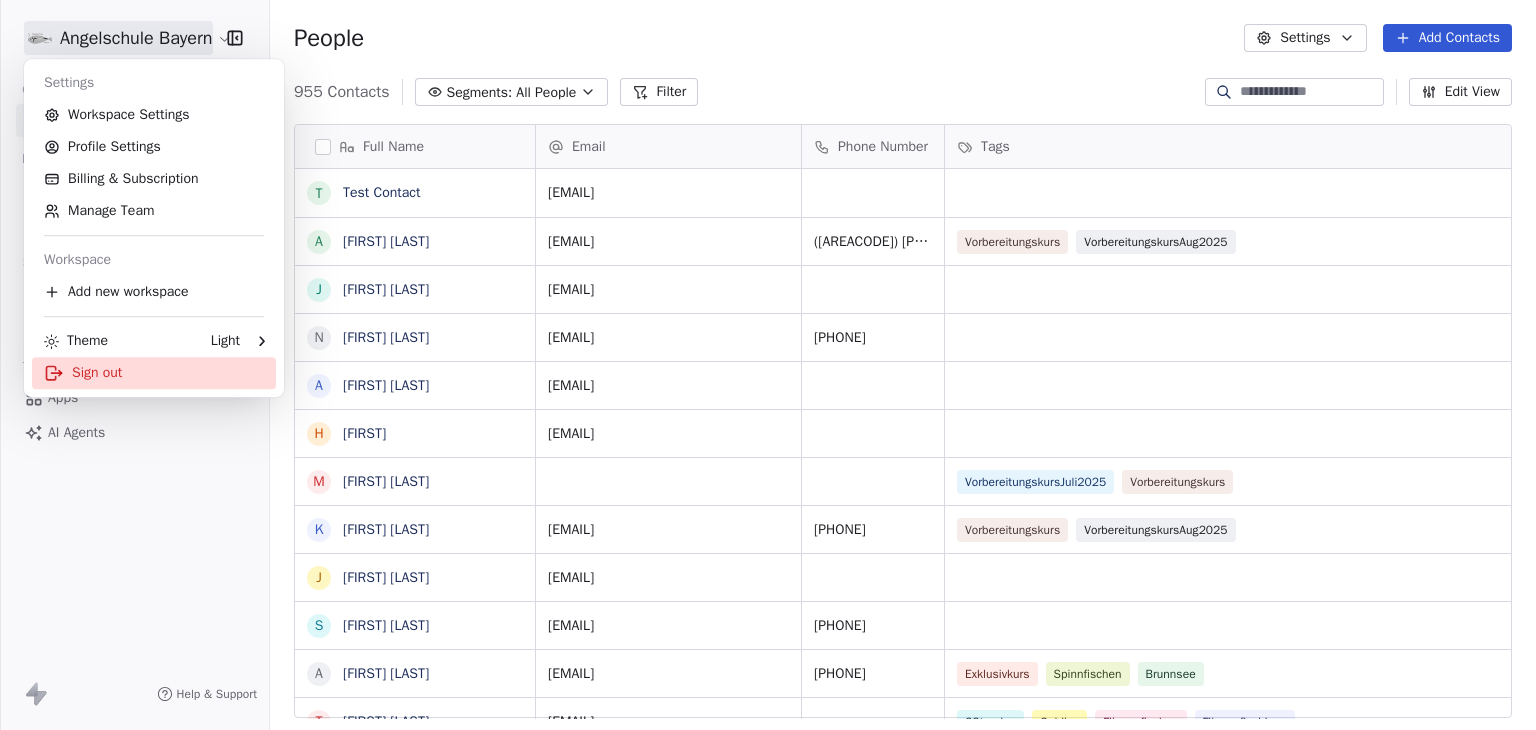 click on "Sign out" at bounding box center (154, 373) 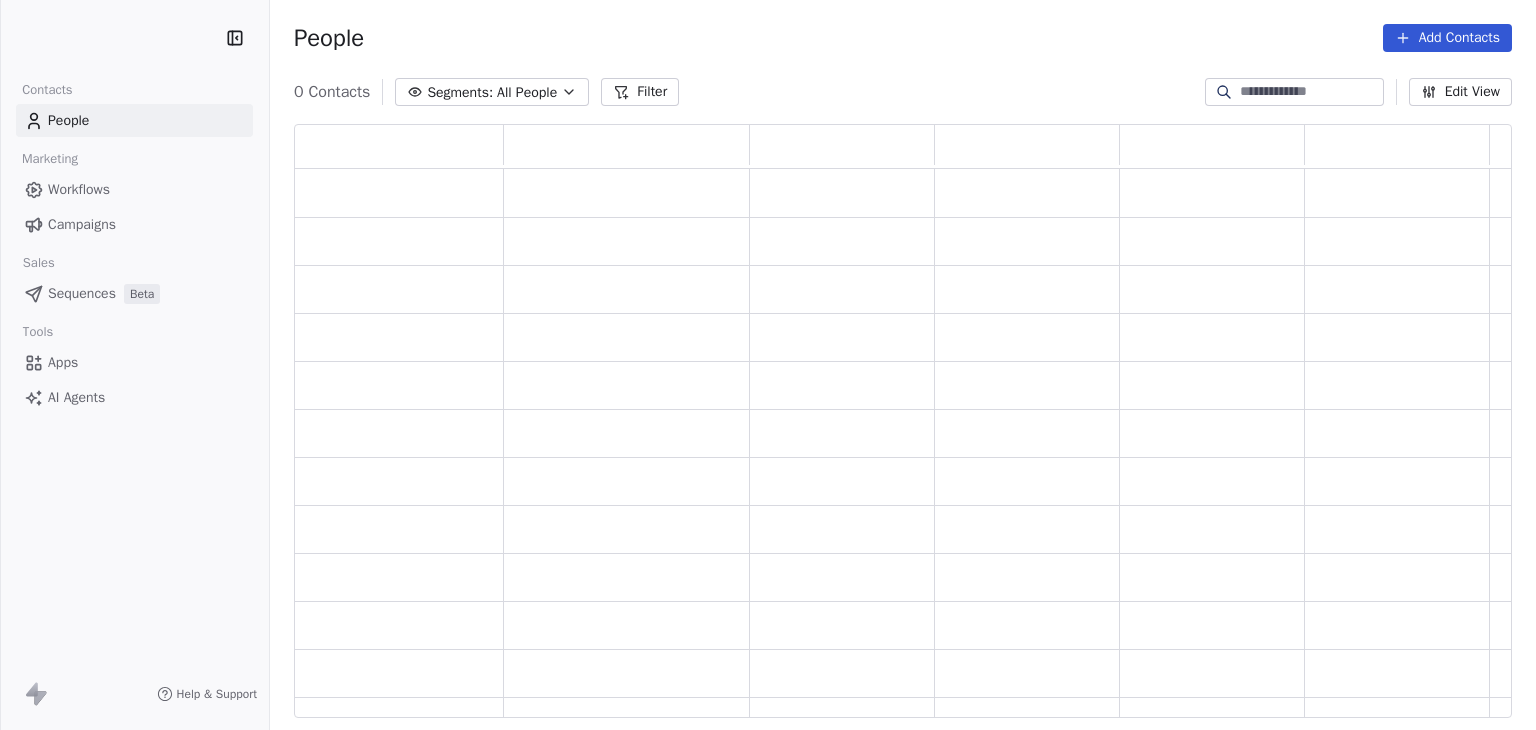 scroll, scrollTop: 0, scrollLeft: 0, axis: both 